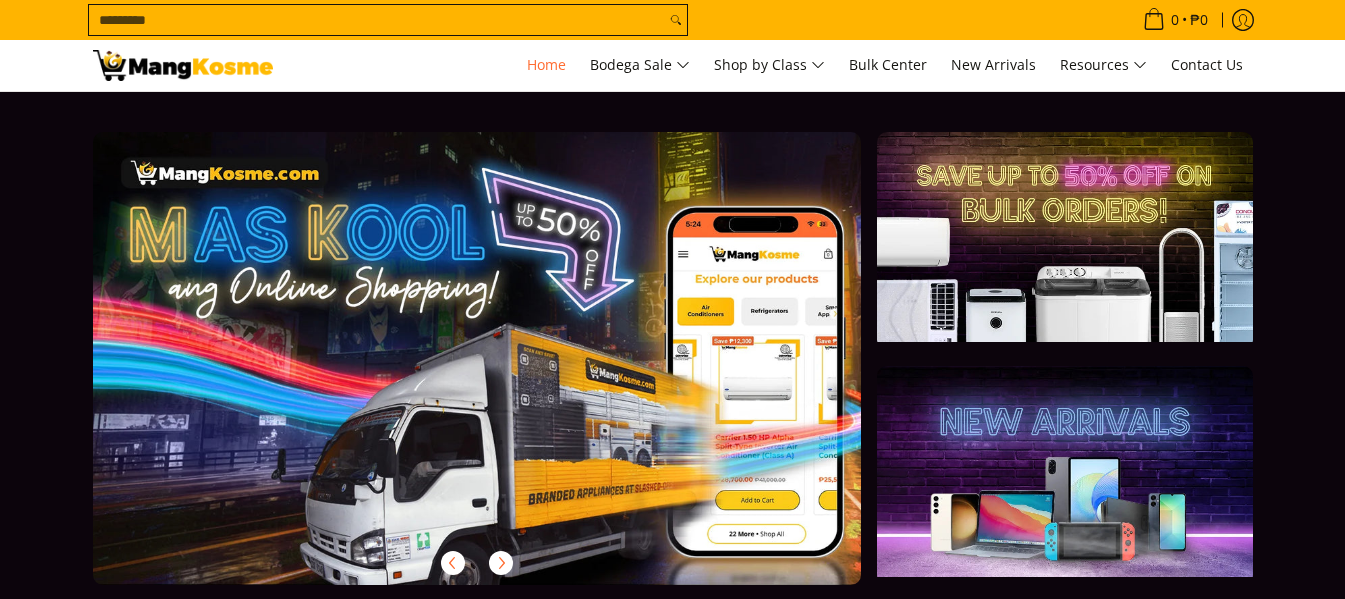 scroll, scrollTop: 0, scrollLeft: 0, axis: both 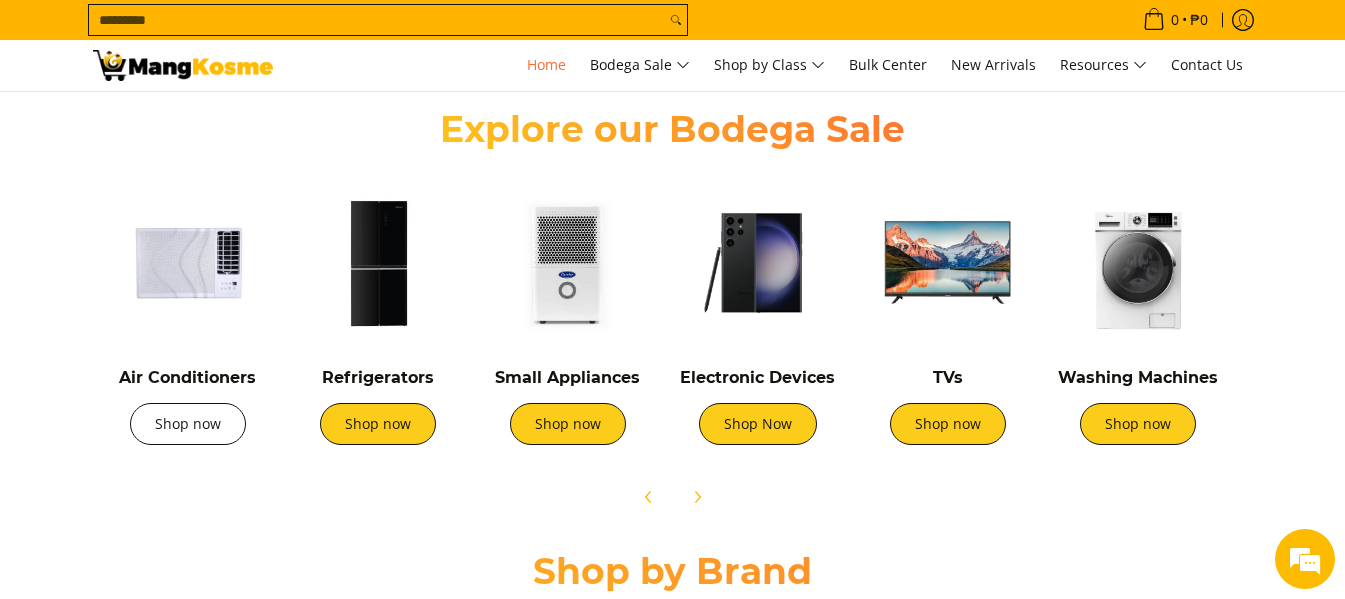 click on "Shop now" at bounding box center [188, 424] 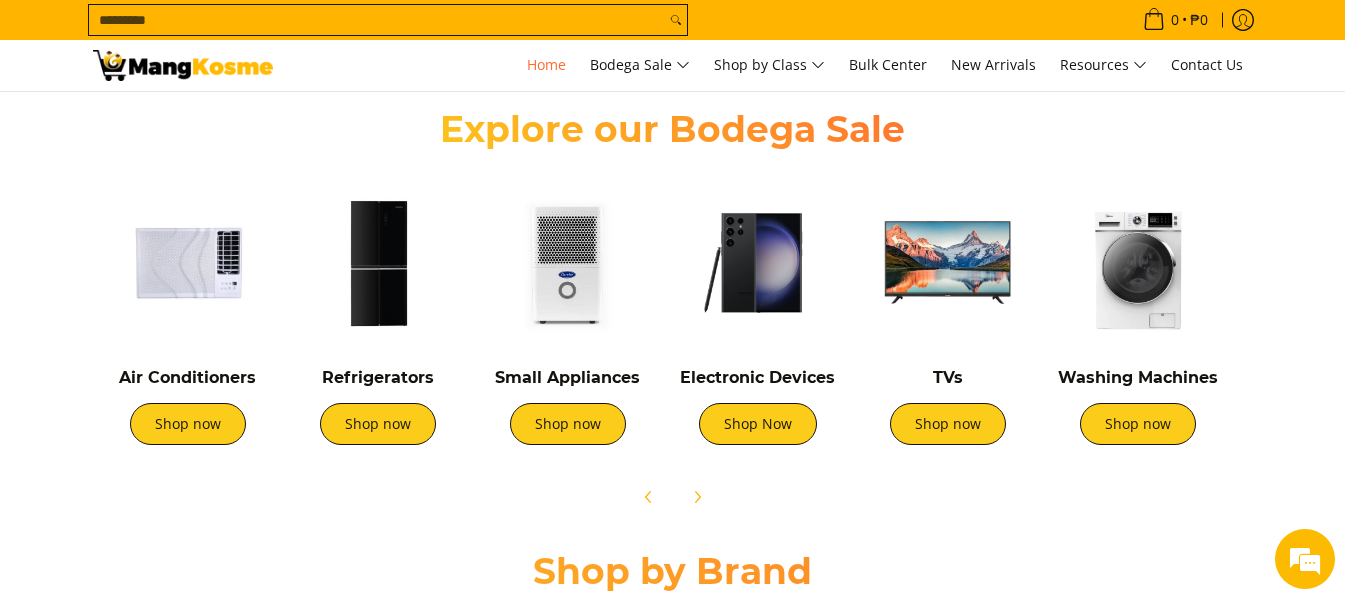 scroll, scrollTop: 0, scrollLeft: 795, axis: horizontal 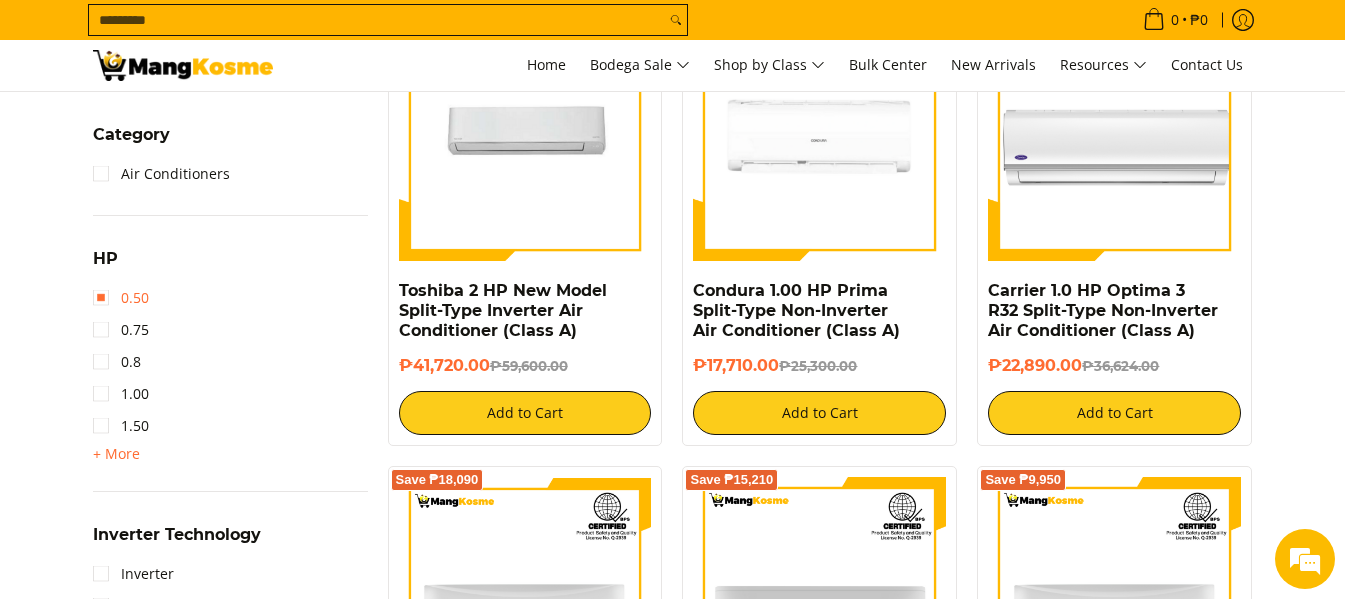 click on "0.50" at bounding box center (121, 298) 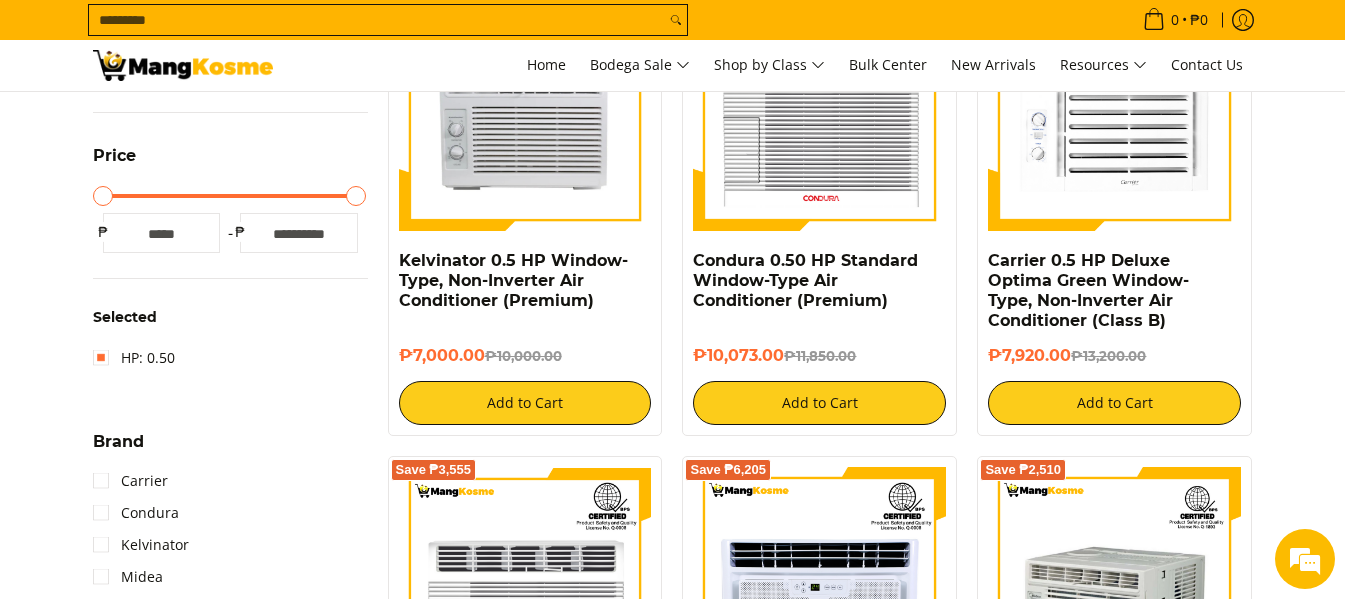 scroll, scrollTop: 353, scrollLeft: 0, axis: vertical 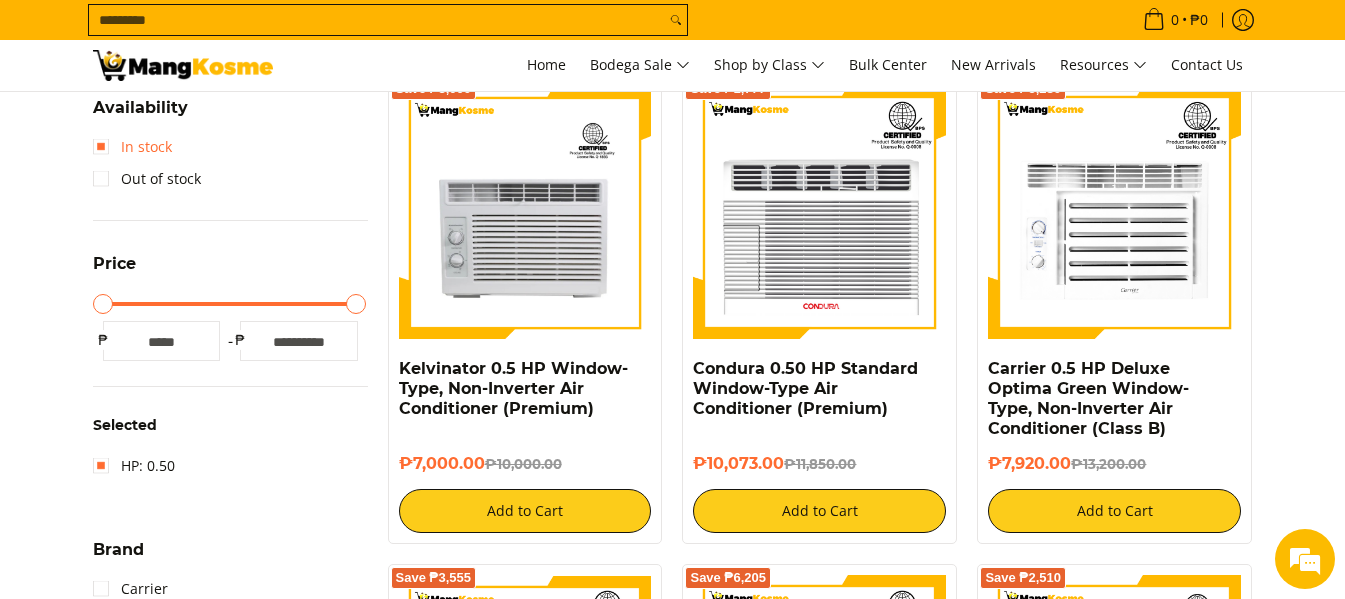 click on "In stock" at bounding box center (132, 147) 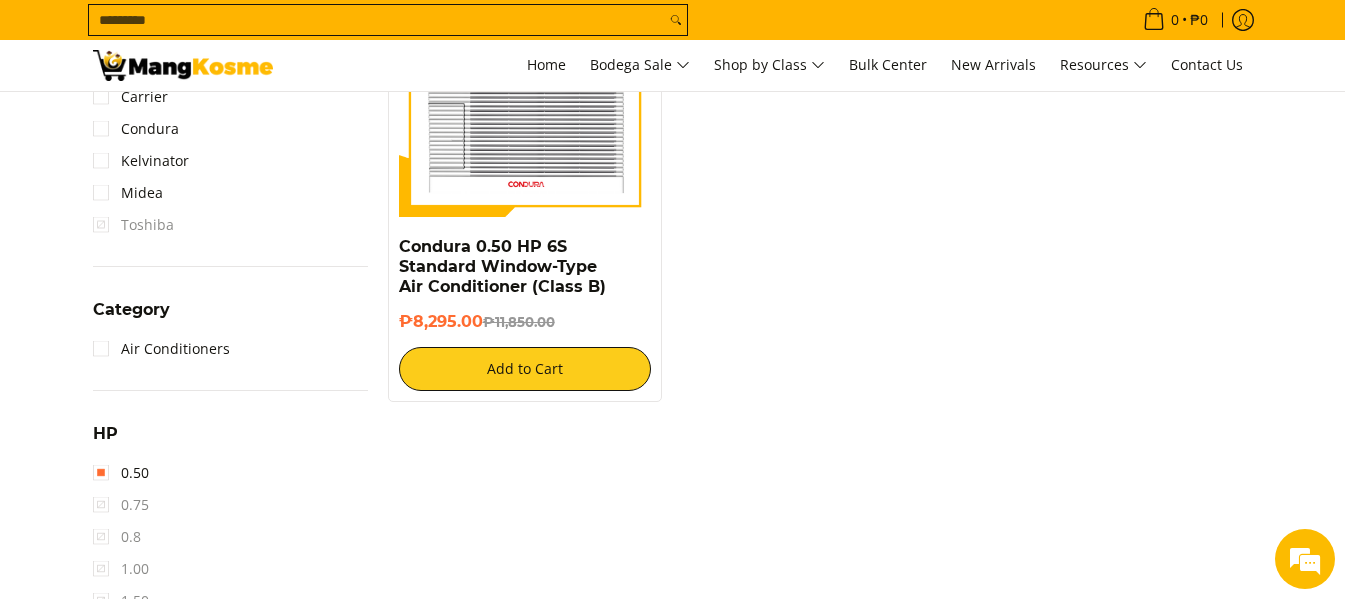 scroll, scrollTop: 853, scrollLeft: 0, axis: vertical 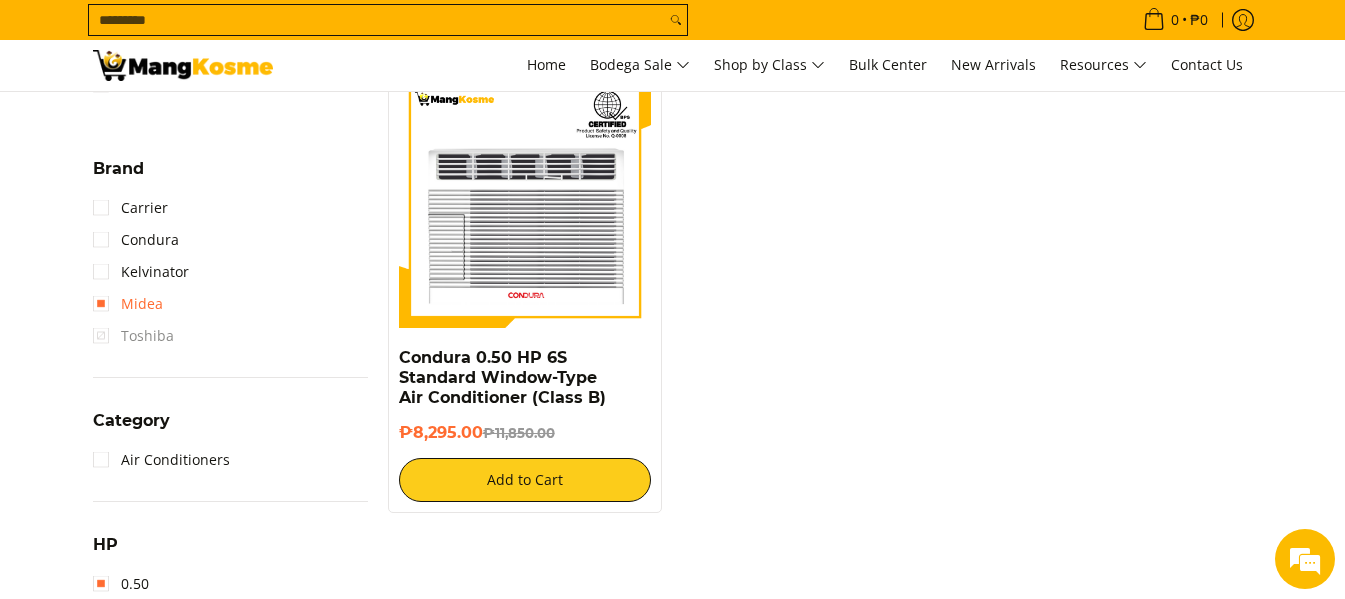 click on "Midea" at bounding box center [128, 304] 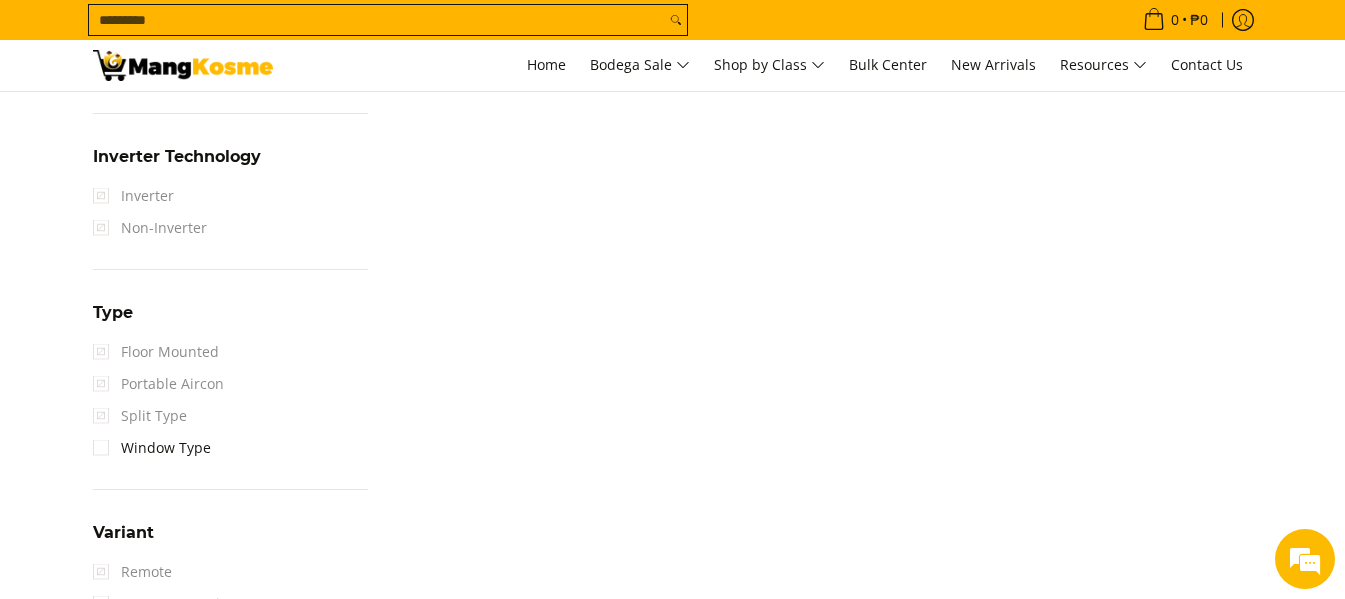 scroll, scrollTop: 1362, scrollLeft: 0, axis: vertical 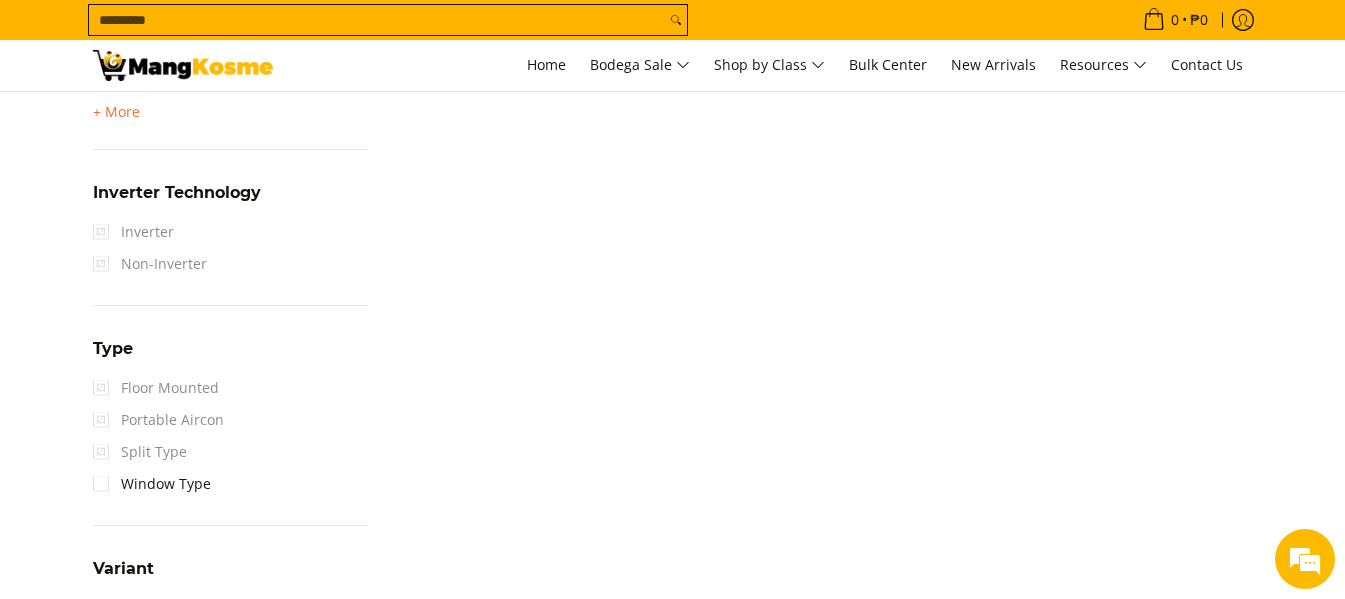 click on "Inverter" at bounding box center (133, 232) 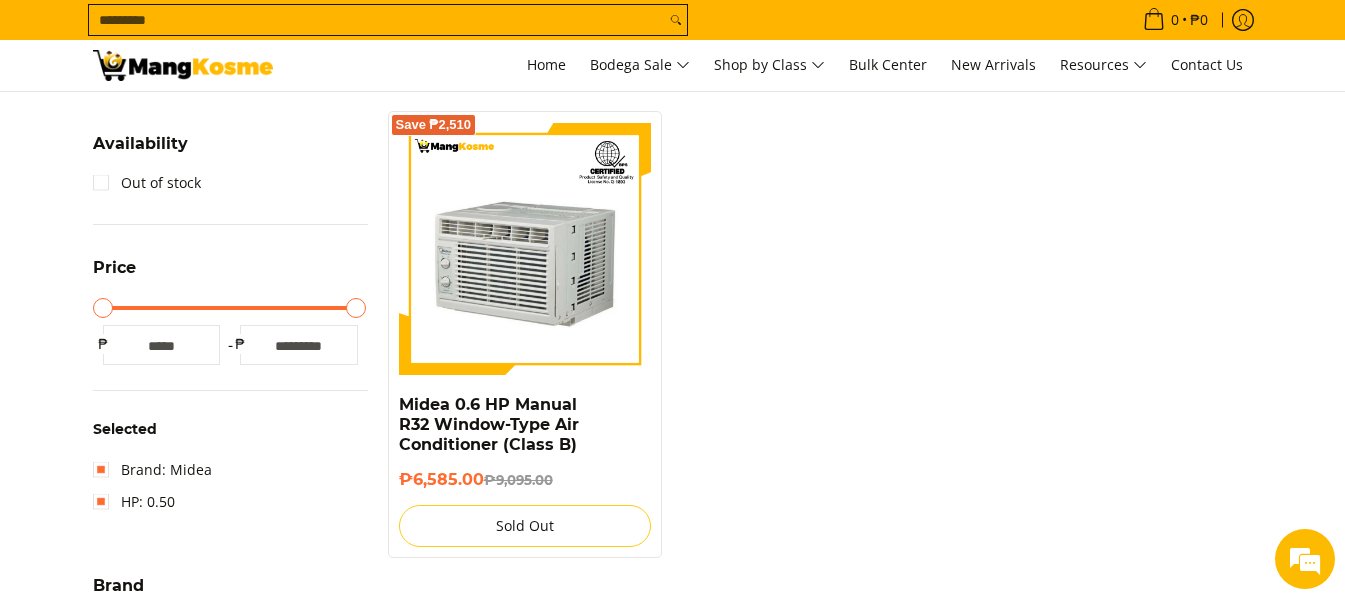 scroll, scrollTop: 210, scrollLeft: 0, axis: vertical 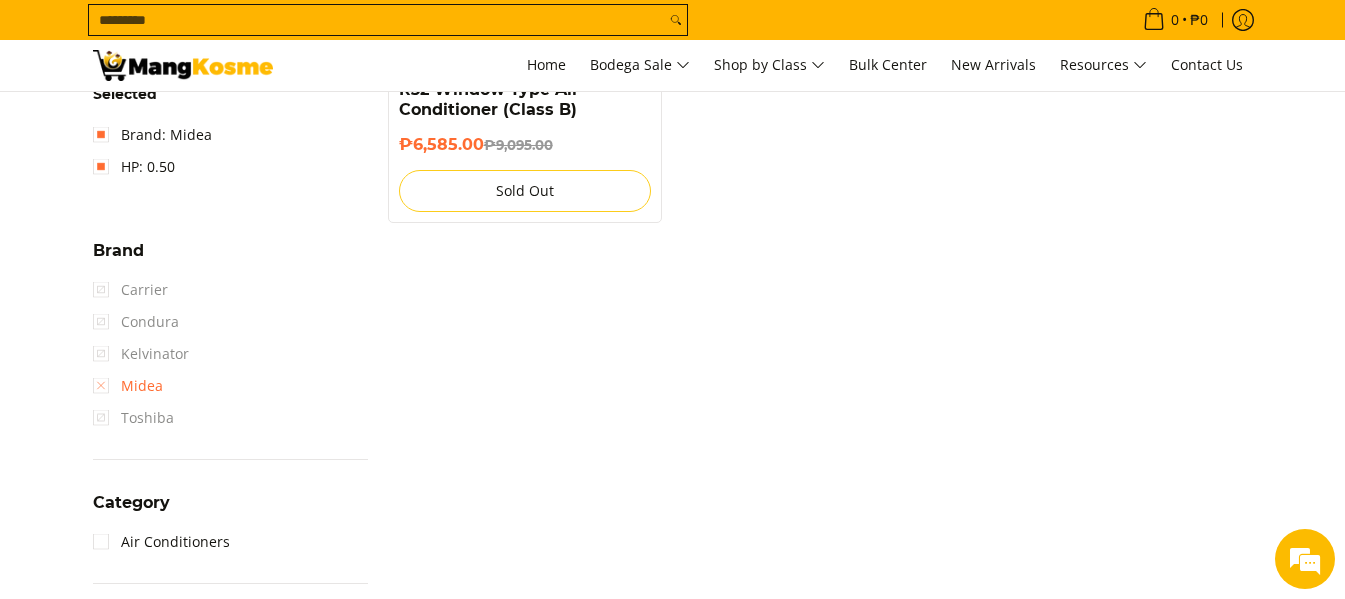 click on "Midea" at bounding box center [128, 386] 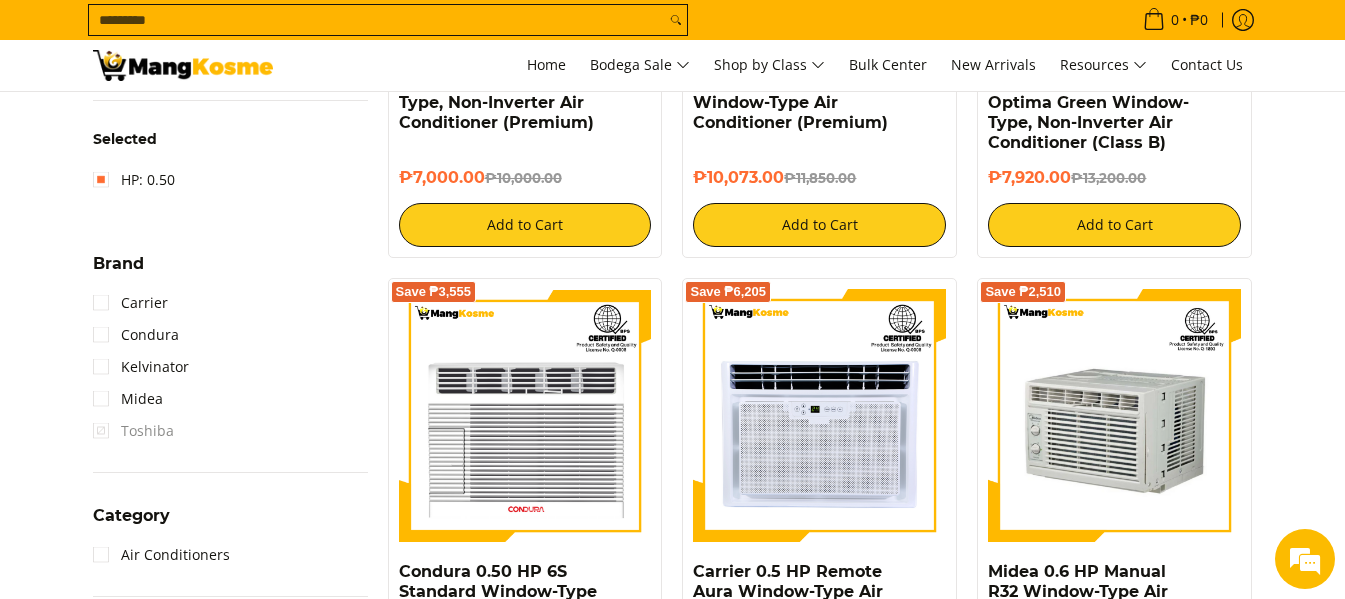scroll, scrollTop: 653, scrollLeft: 0, axis: vertical 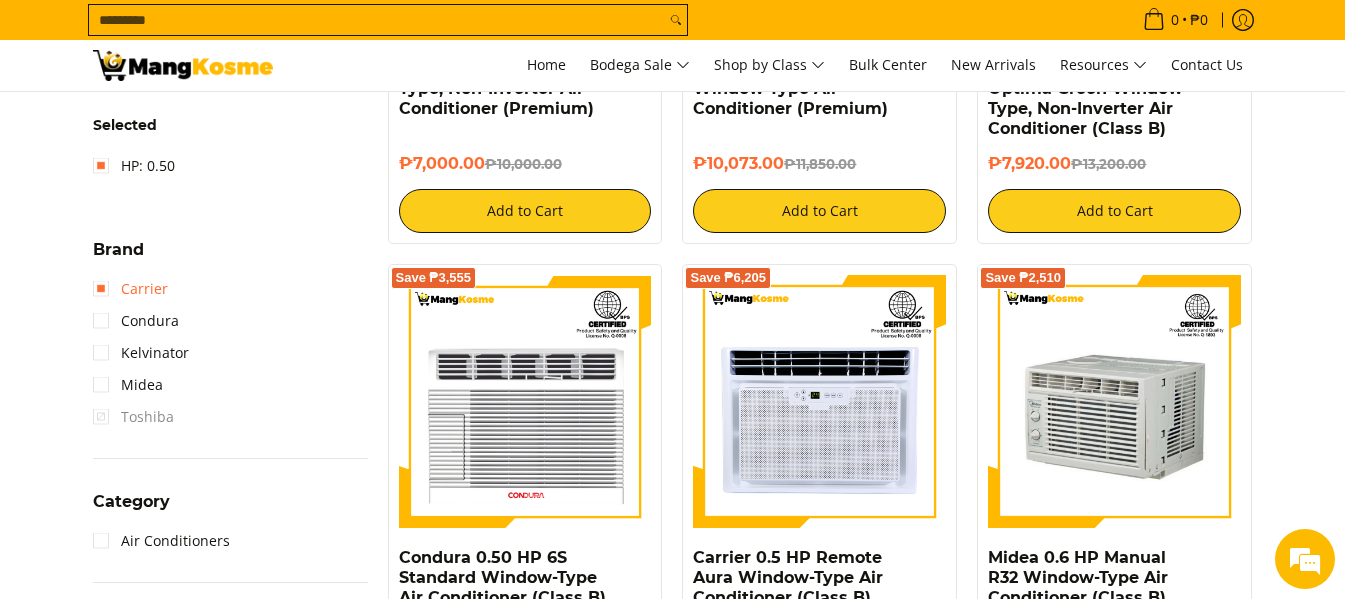 click on "Carrier" at bounding box center (130, 289) 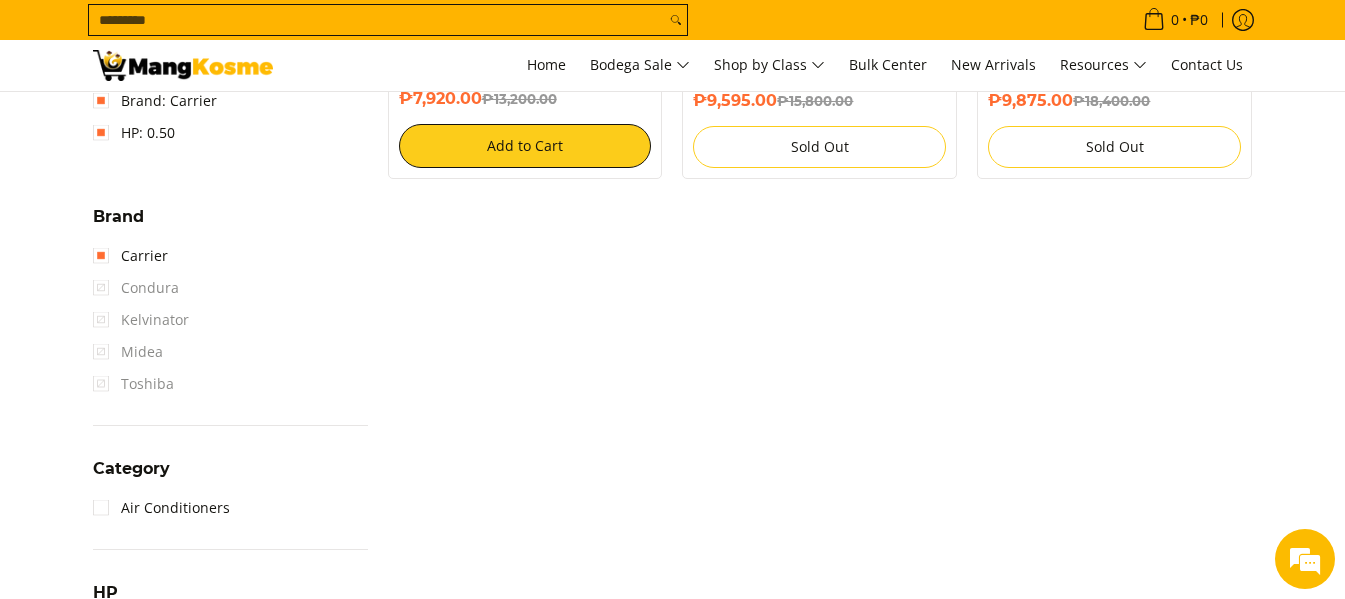 scroll, scrollTop: 753, scrollLeft: 0, axis: vertical 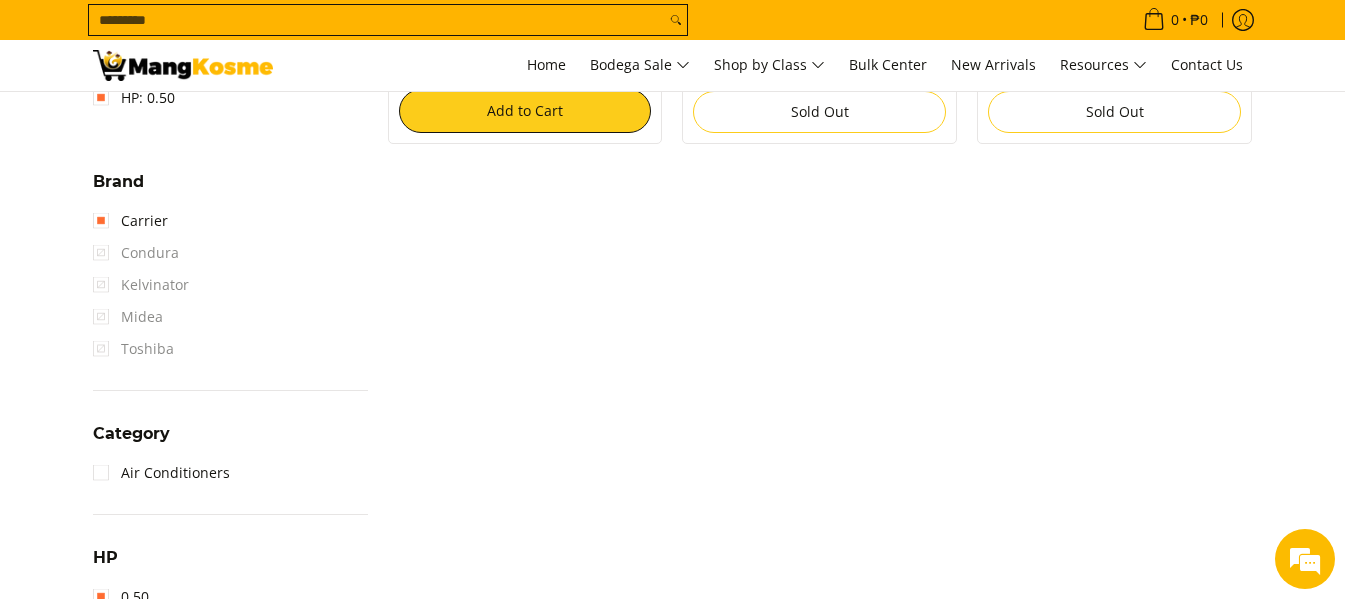 click on "Condura" at bounding box center [136, 253] 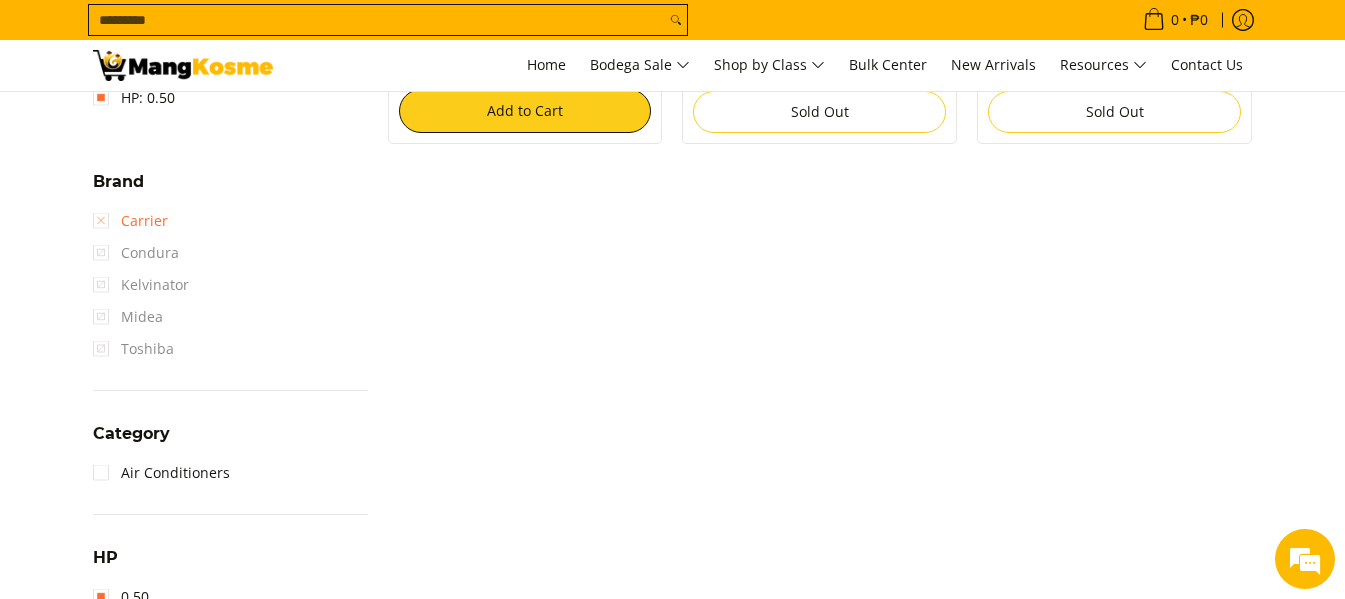 click on "Carrier" at bounding box center (130, 221) 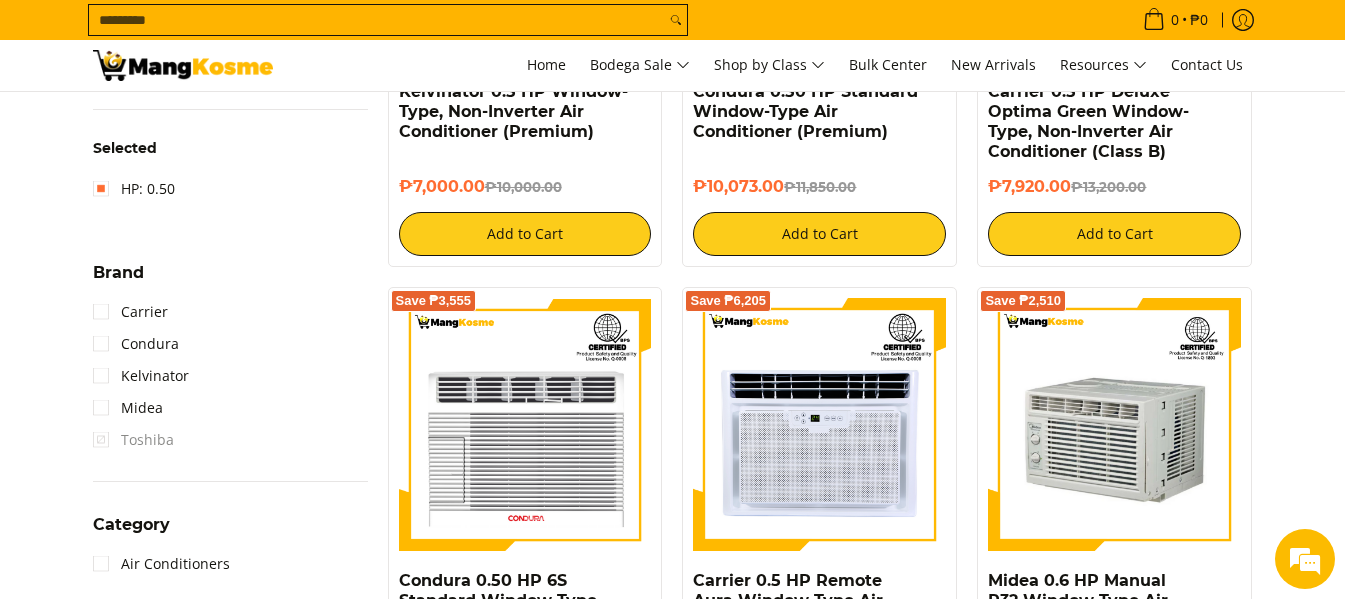 scroll, scrollTop: 653, scrollLeft: 0, axis: vertical 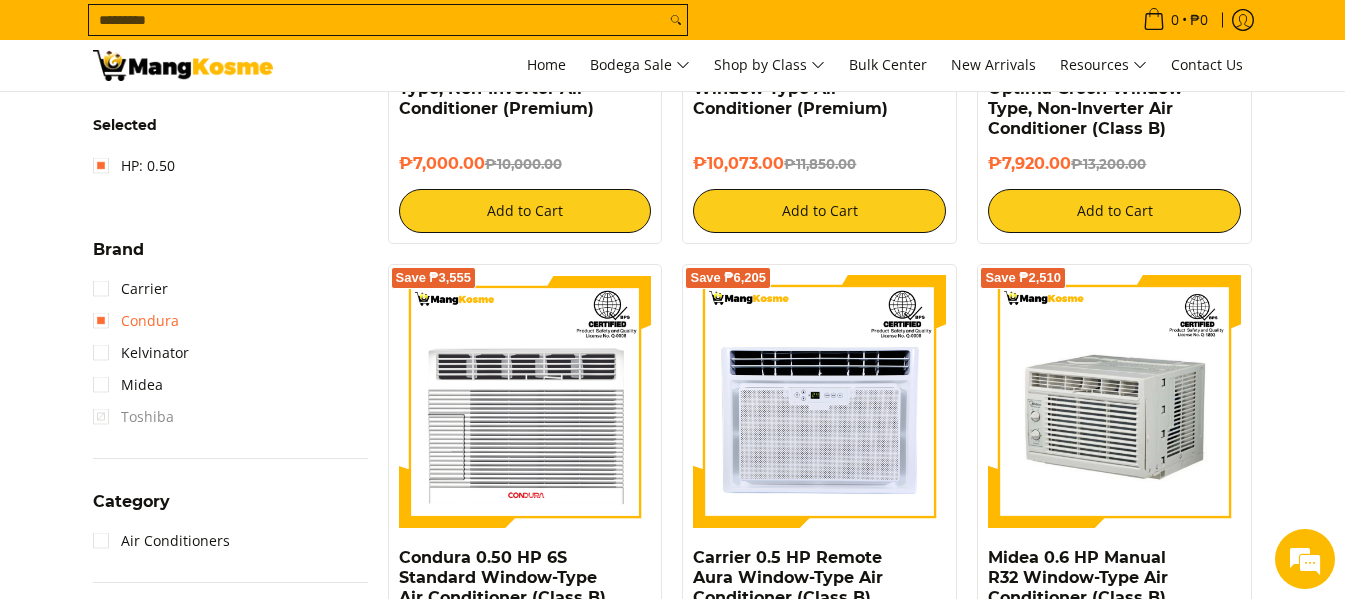 click on "Condura" at bounding box center (136, 321) 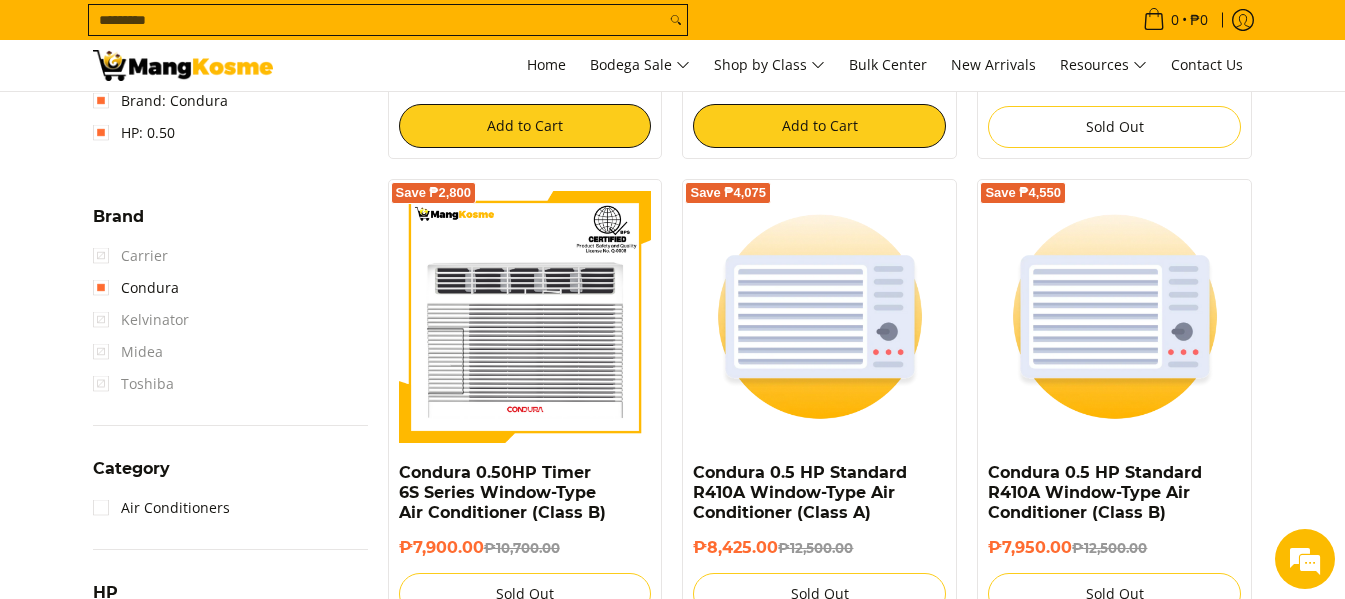 scroll, scrollTop: 753, scrollLeft: 0, axis: vertical 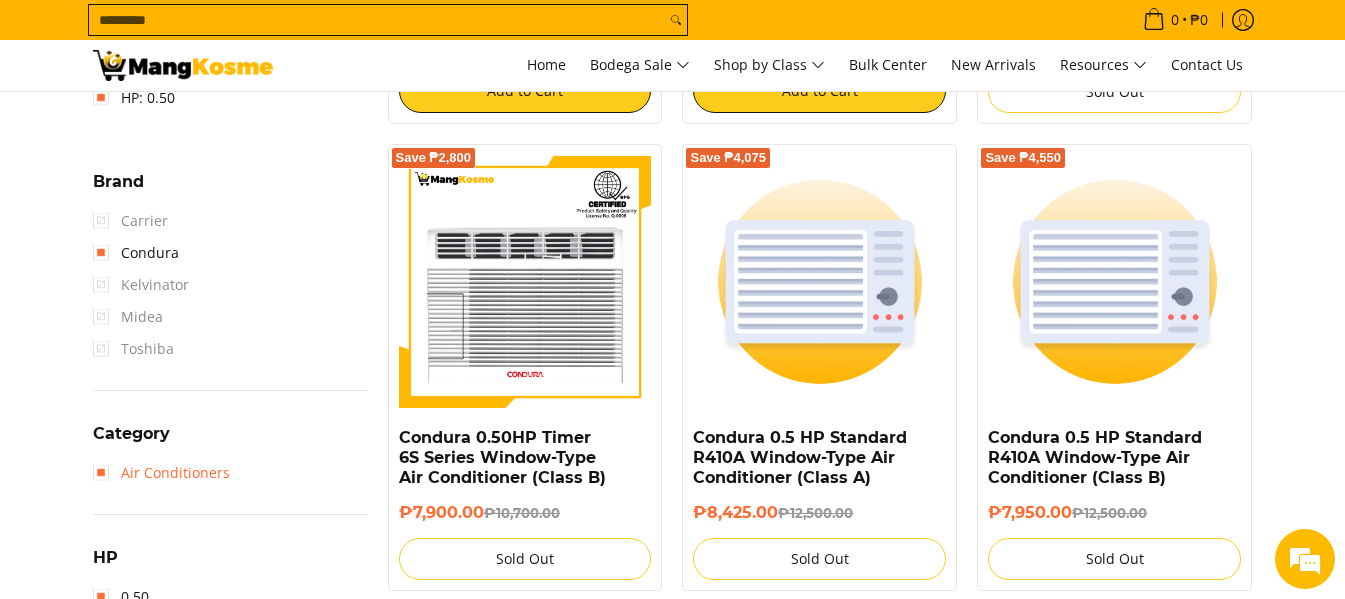 click on "Air Conditioners" at bounding box center (161, 473) 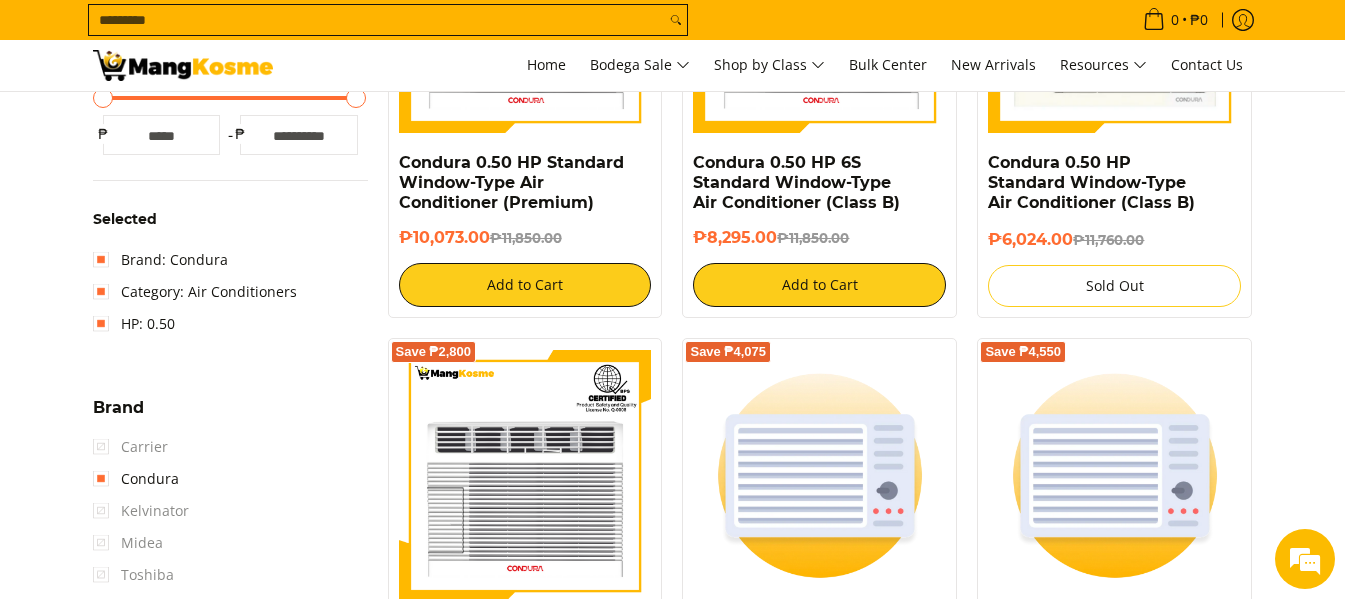 scroll, scrollTop: 753, scrollLeft: 0, axis: vertical 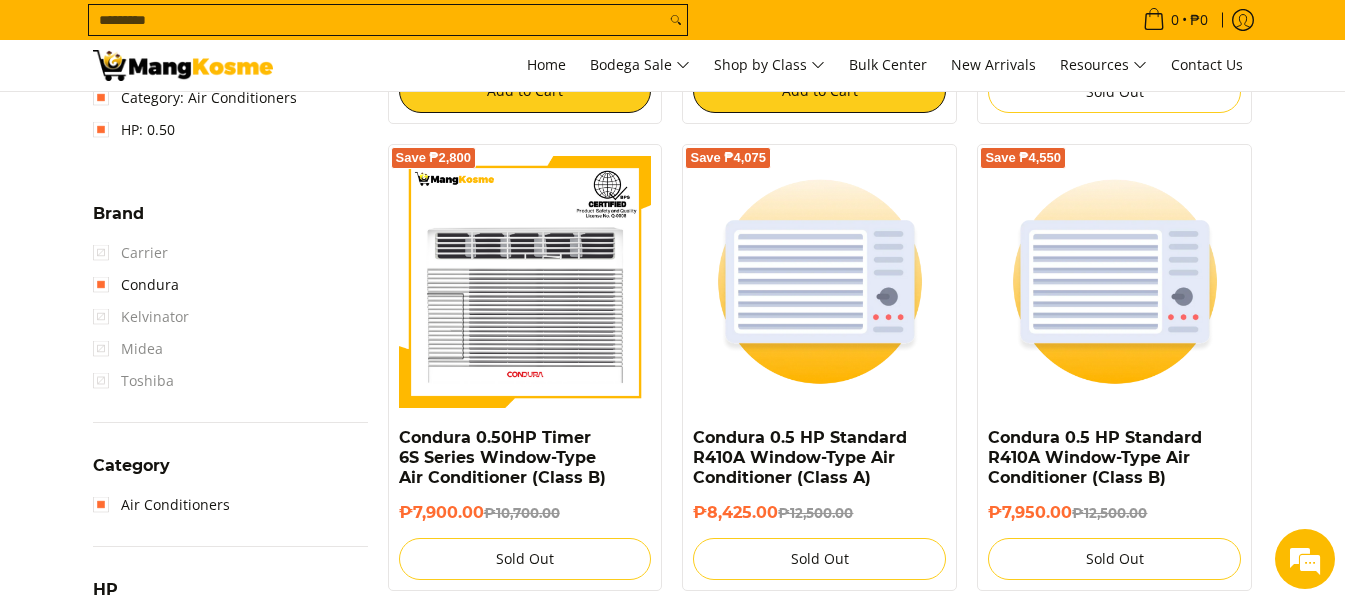 click on "Carrier" at bounding box center (130, 253) 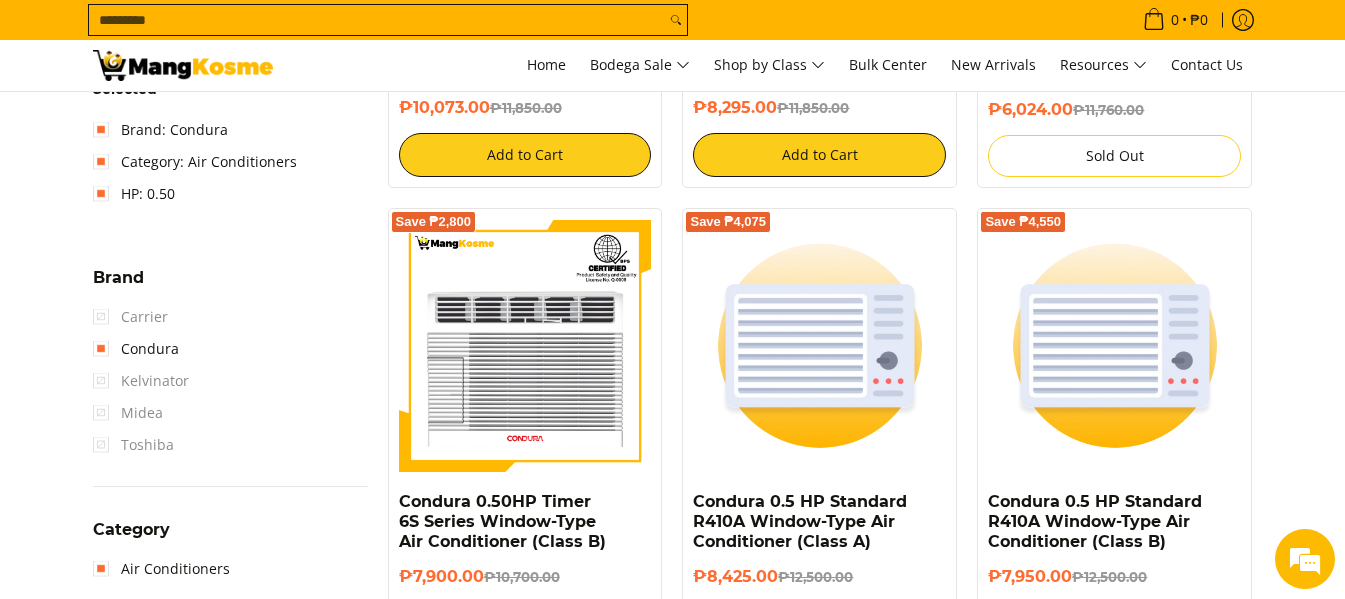 scroll, scrollTop: 653, scrollLeft: 0, axis: vertical 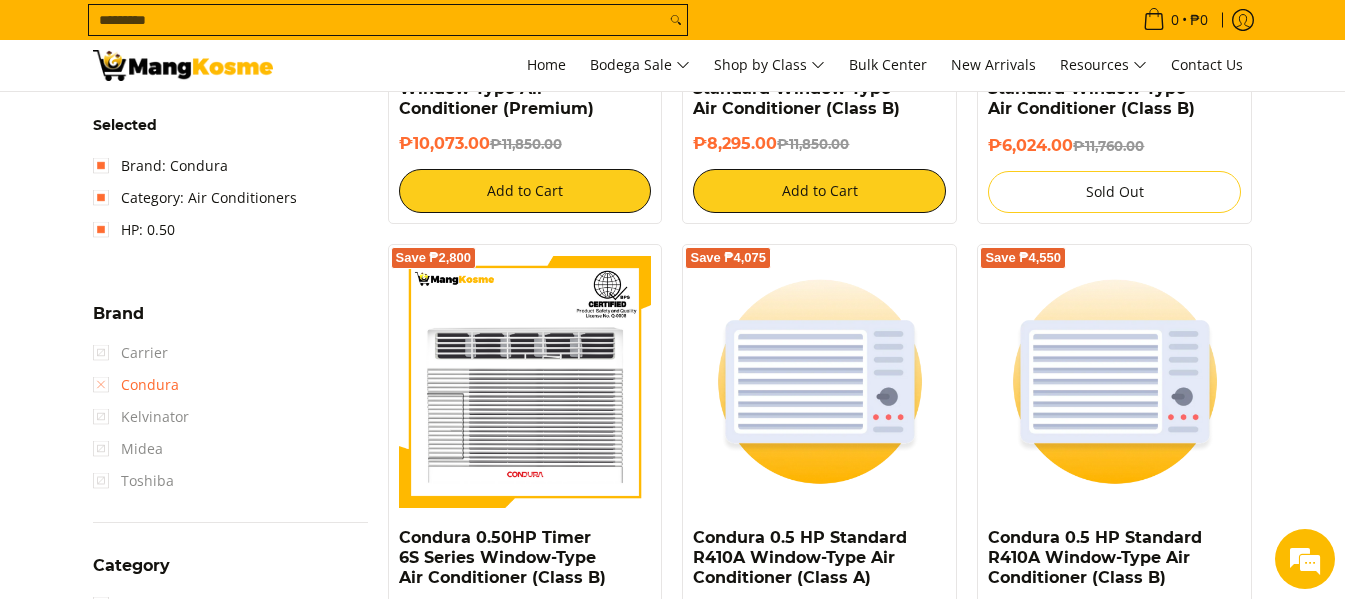 click on "Condura" at bounding box center (136, 385) 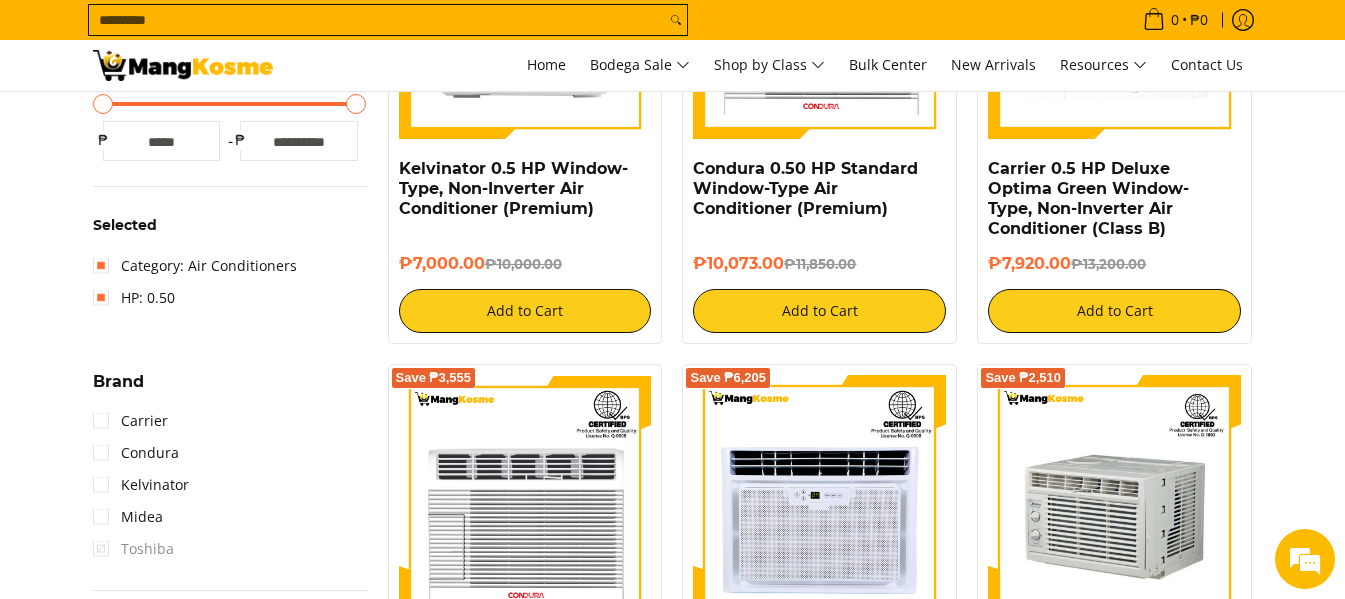 scroll, scrollTop: 653, scrollLeft: 0, axis: vertical 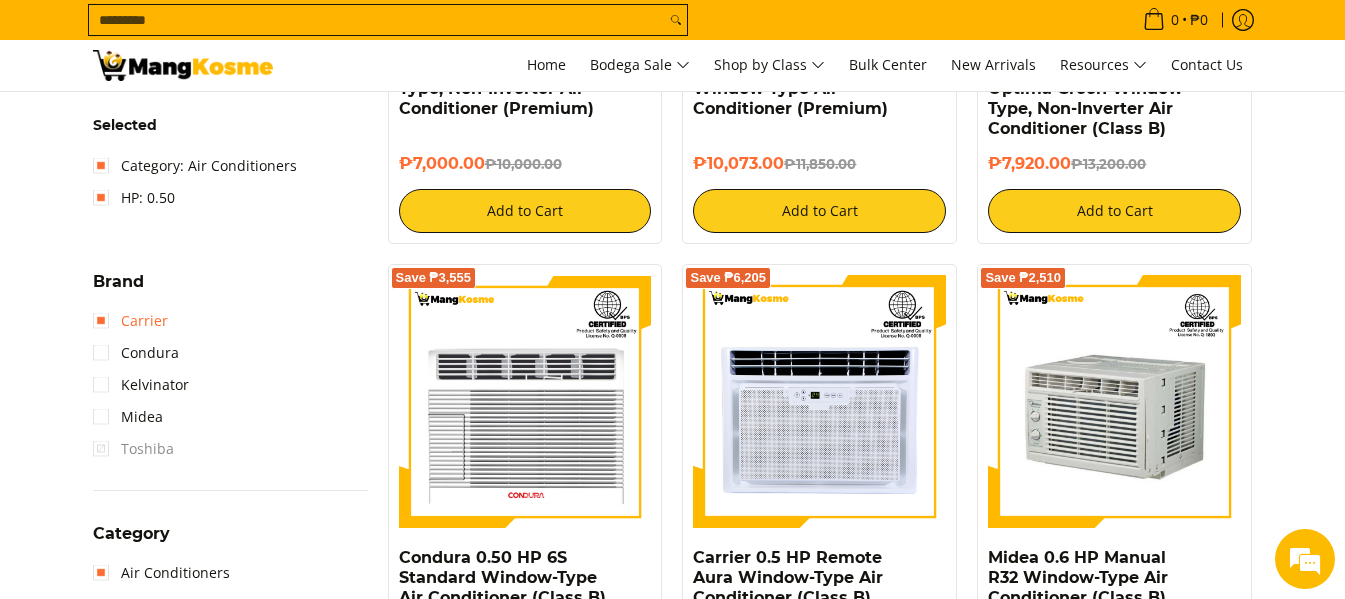 click on "Carrier" at bounding box center (130, 321) 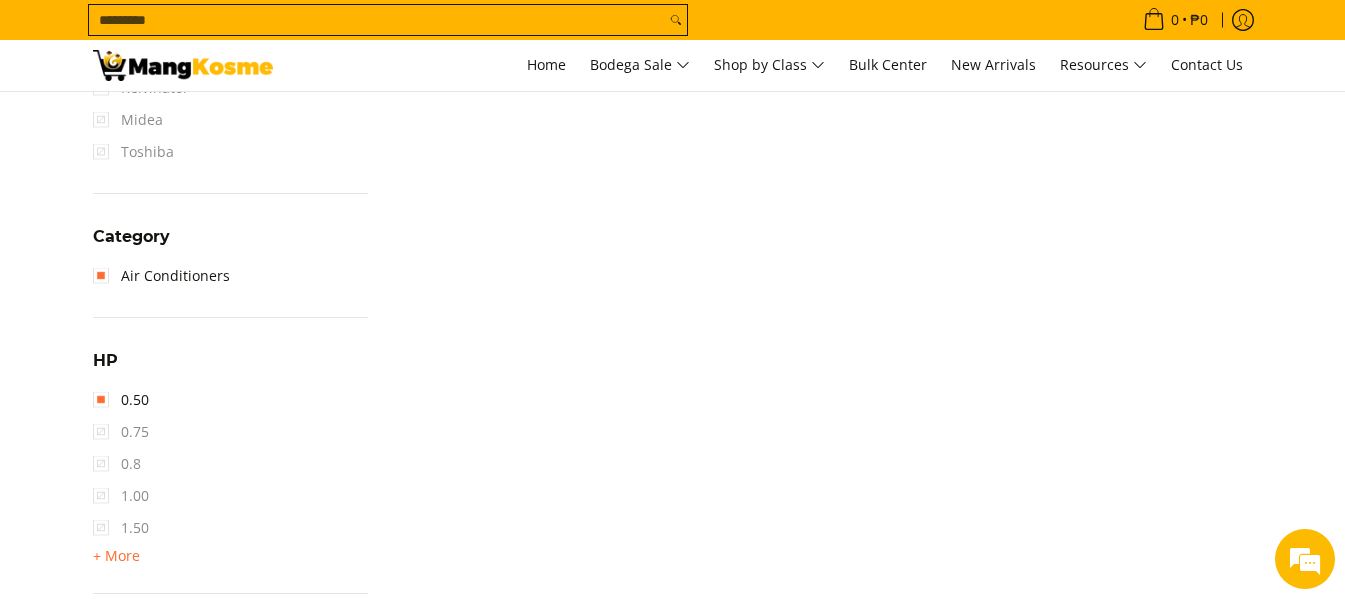 scroll, scrollTop: 953, scrollLeft: 0, axis: vertical 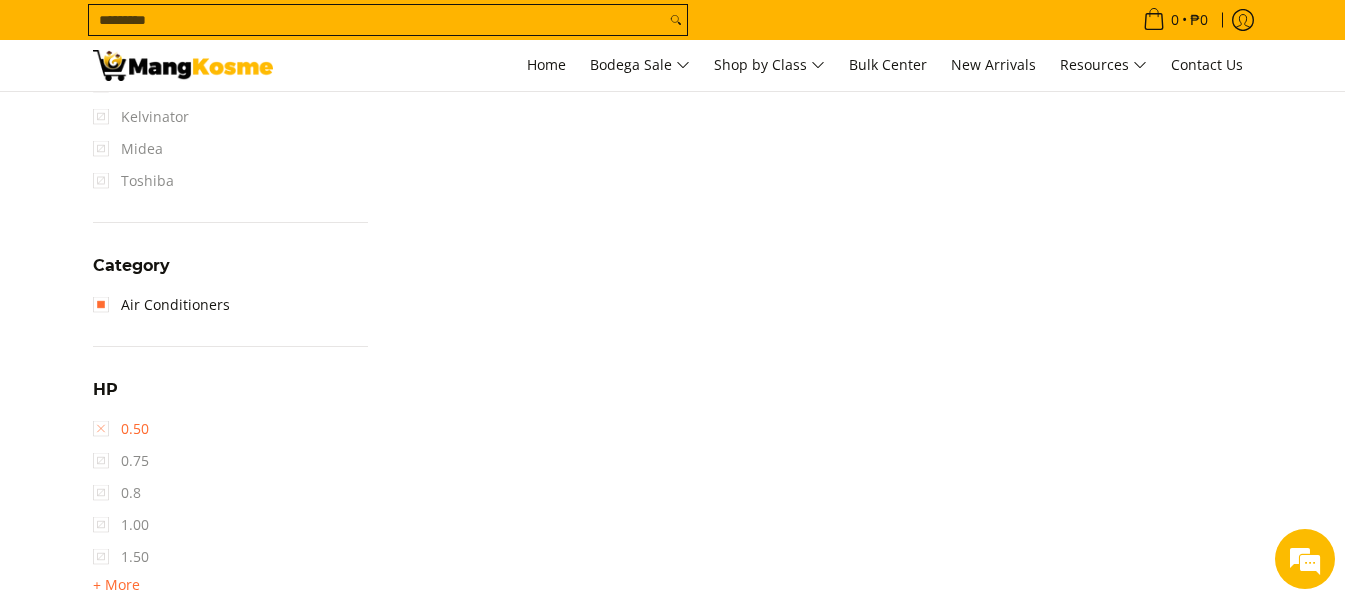 click on "0.50" at bounding box center [121, 429] 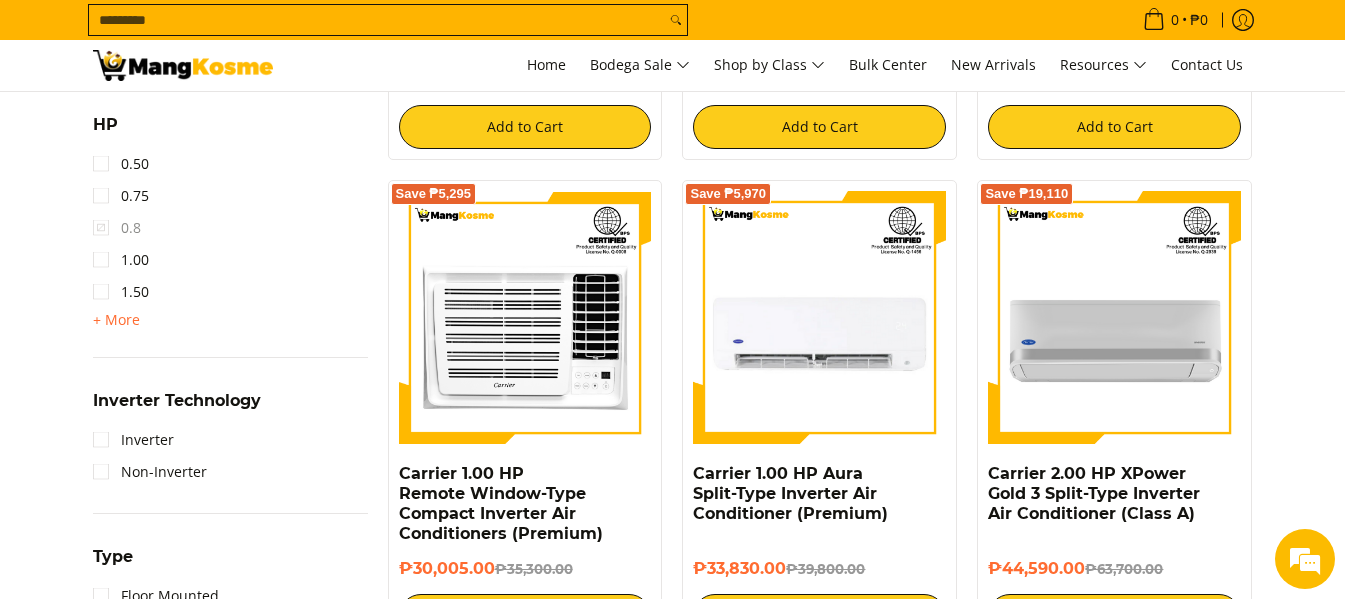 scroll, scrollTop: 1202, scrollLeft: 0, axis: vertical 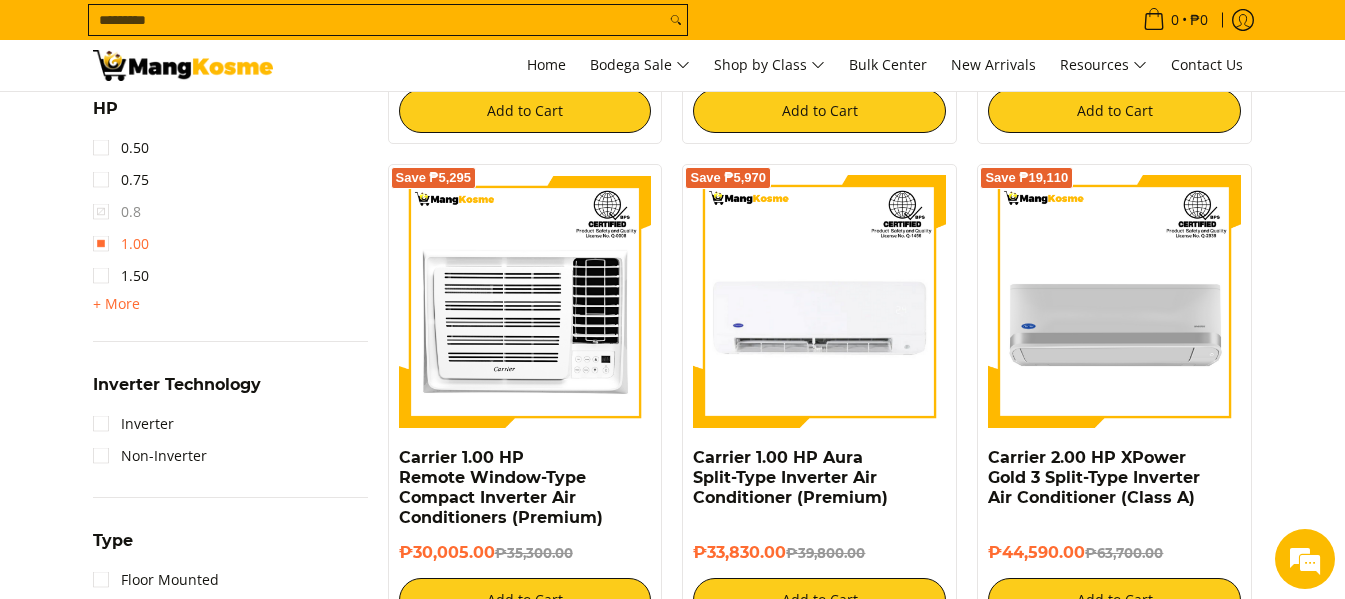 click on "1.00" at bounding box center [121, 244] 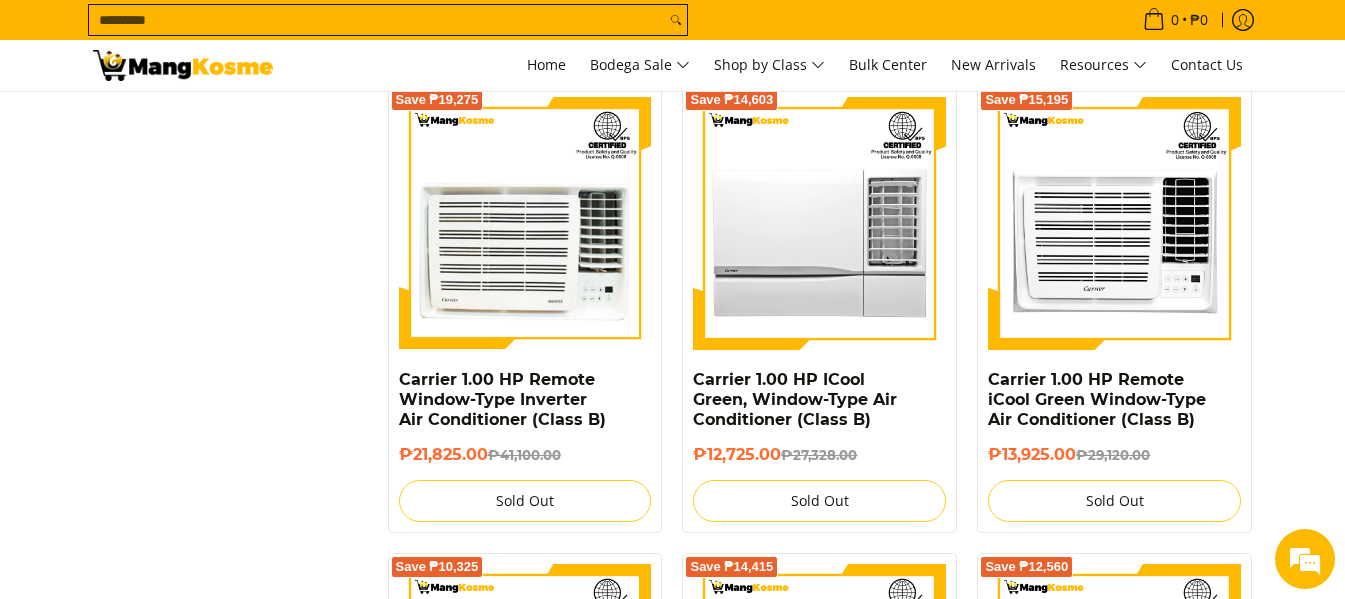 scroll, scrollTop: 2753, scrollLeft: 0, axis: vertical 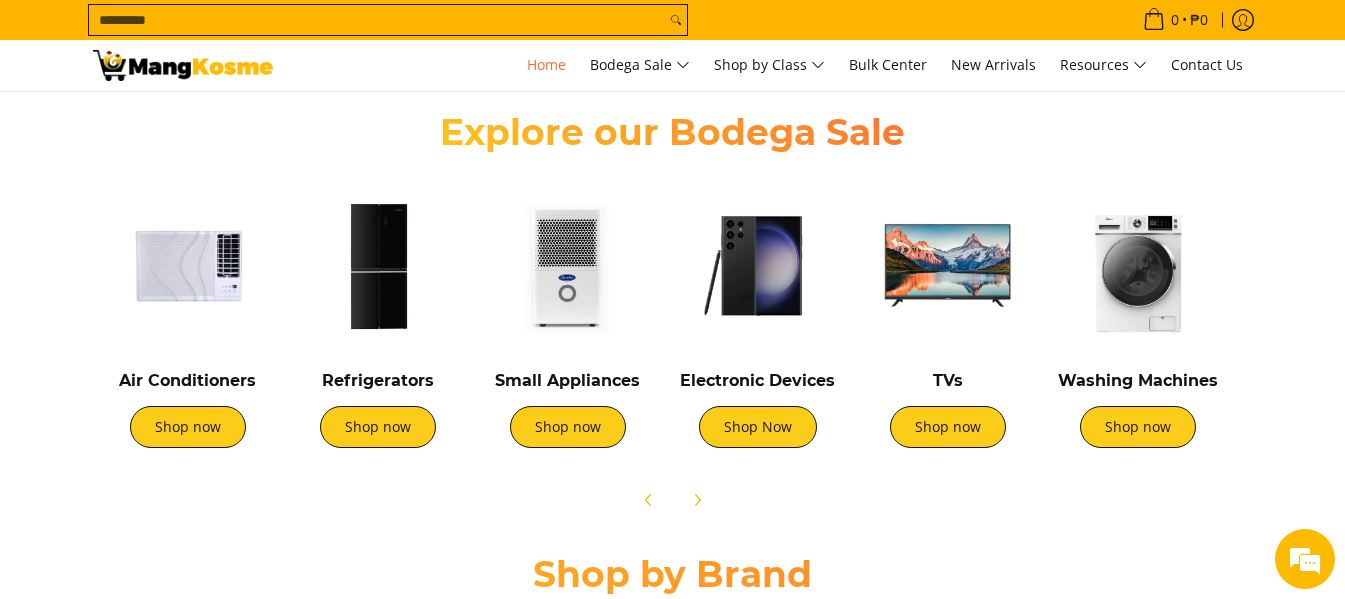 click on "Air Conditioners
Shop now" at bounding box center [188, 419] 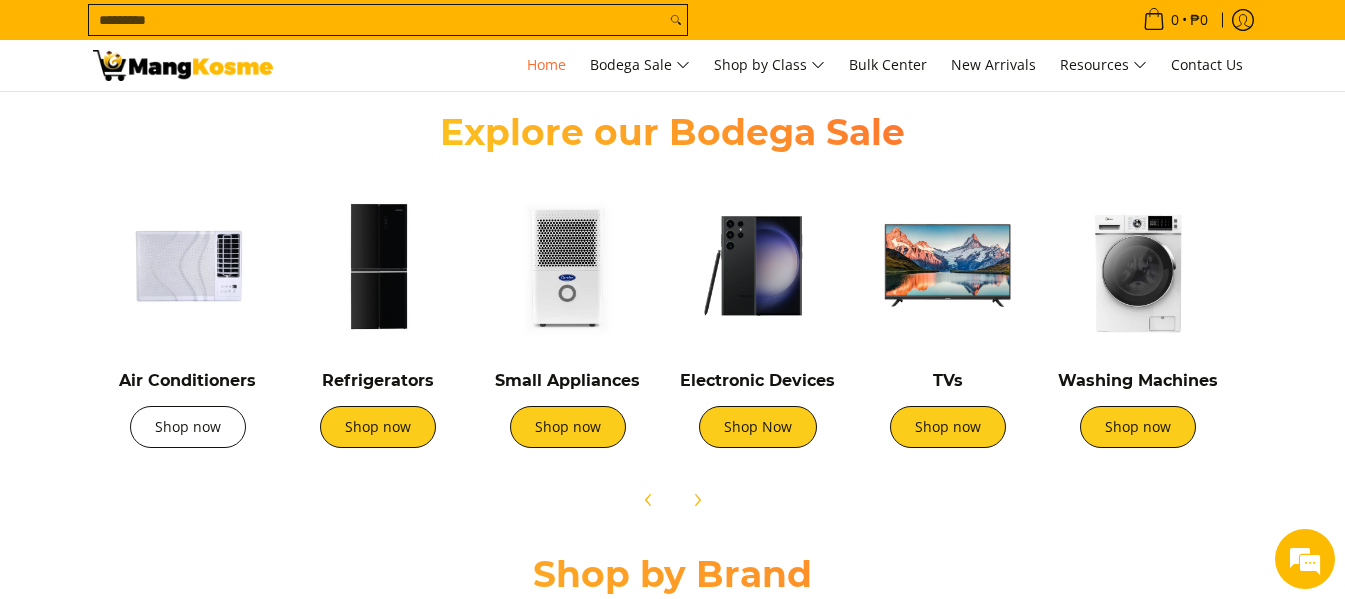 click on "Shop now" at bounding box center (188, 427) 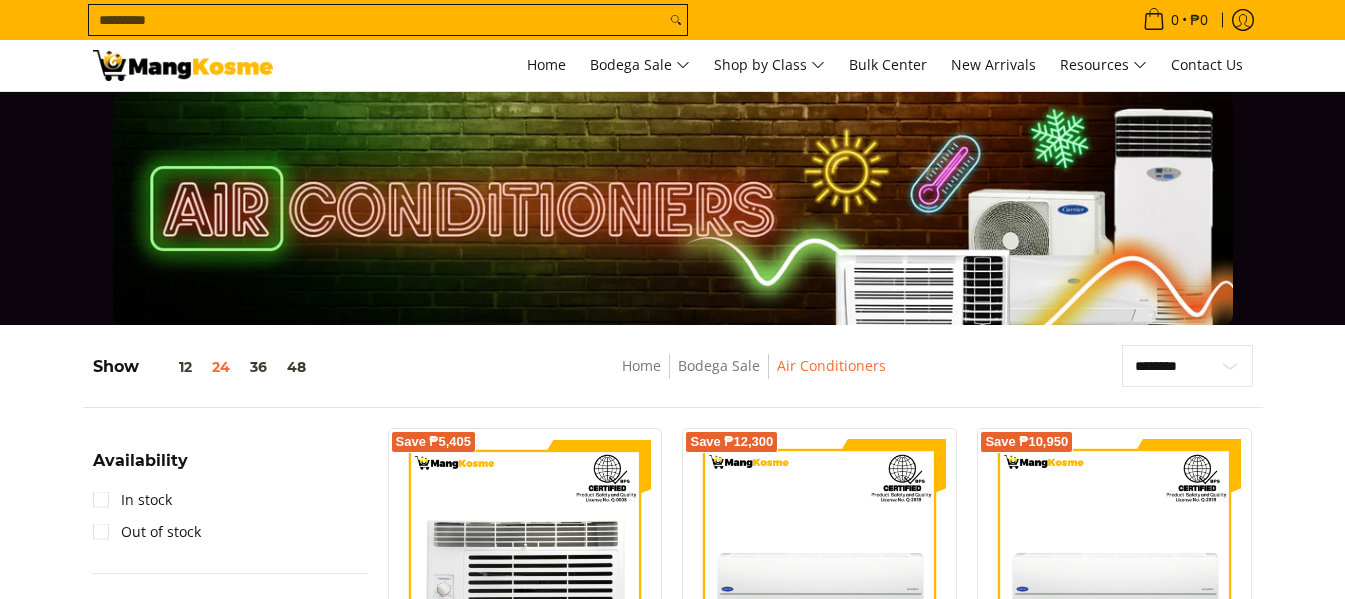 scroll, scrollTop: 200, scrollLeft: 0, axis: vertical 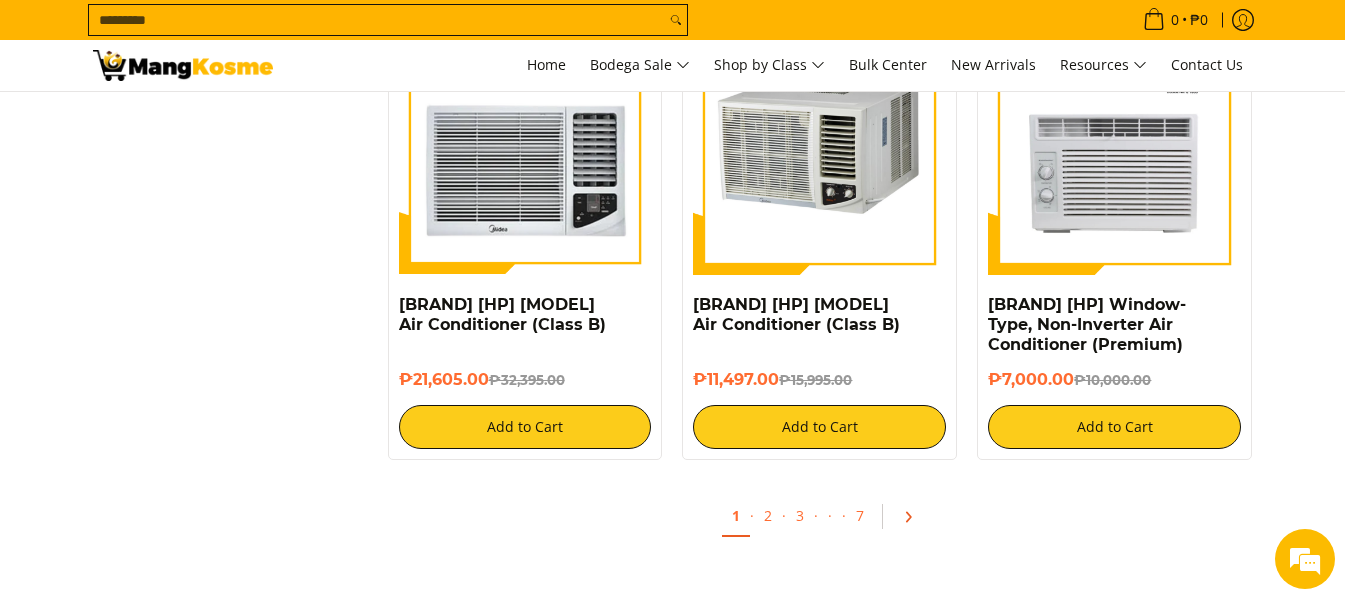 click at bounding box center [908, 517] 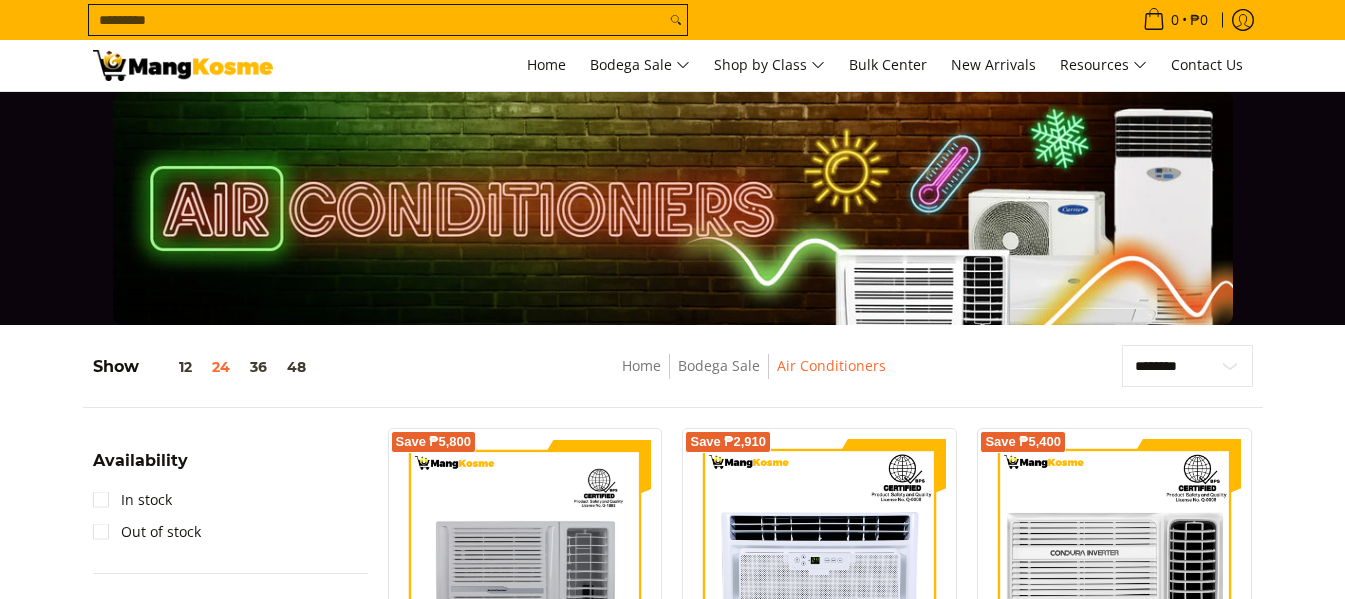 scroll, scrollTop: 200, scrollLeft: 0, axis: vertical 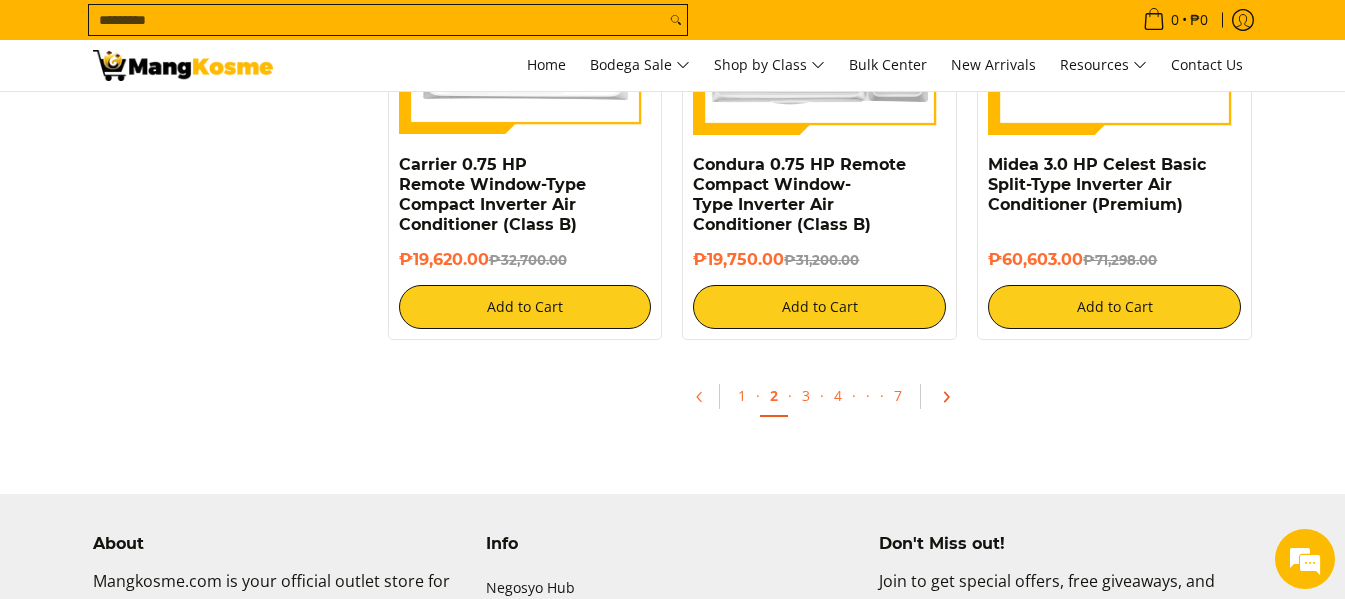click at bounding box center (946, 397) 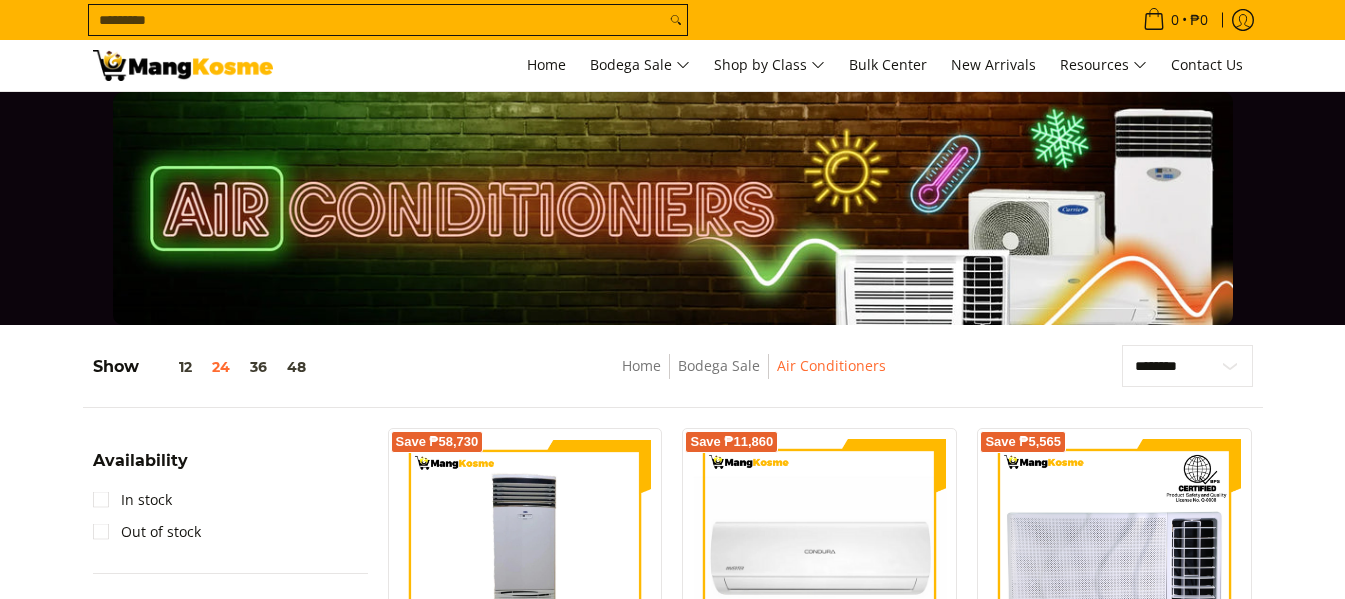 scroll, scrollTop: 200, scrollLeft: 0, axis: vertical 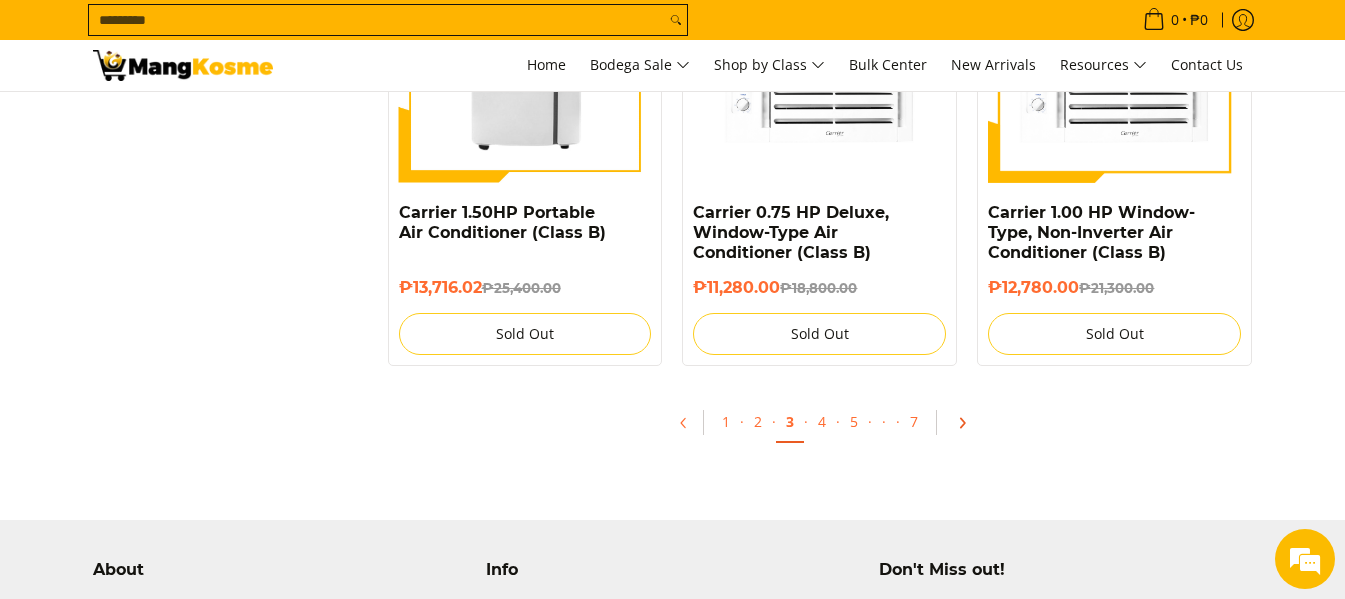 click at bounding box center (959, 423) 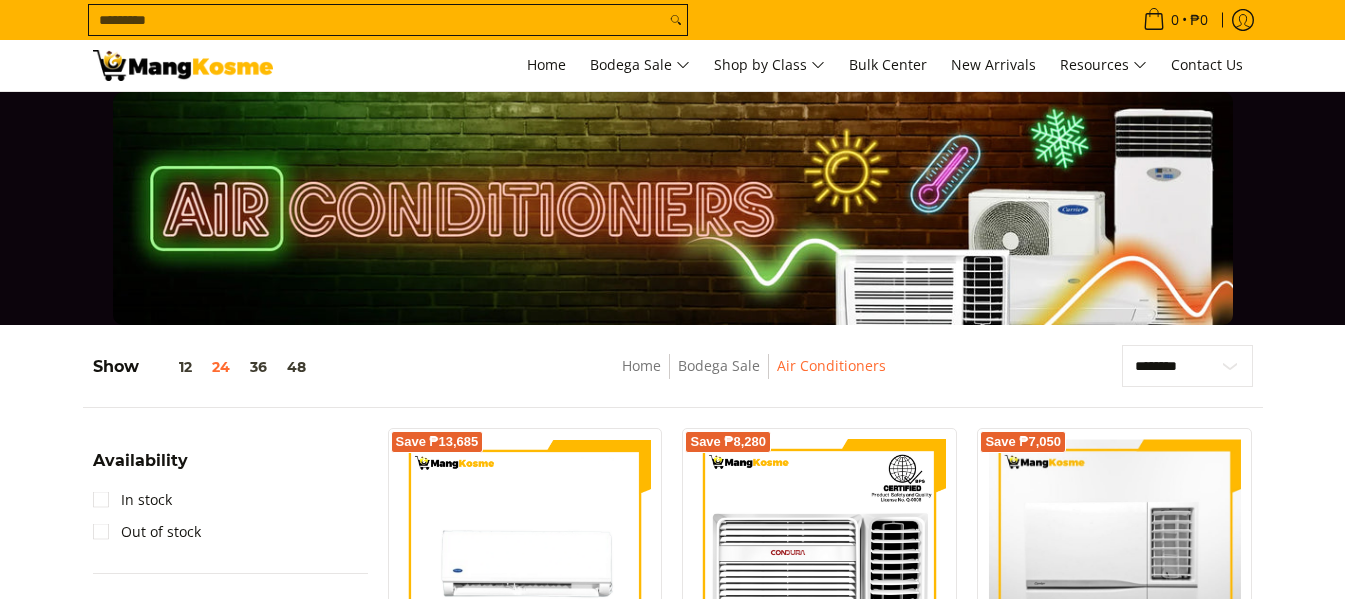 scroll, scrollTop: 400, scrollLeft: 0, axis: vertical 